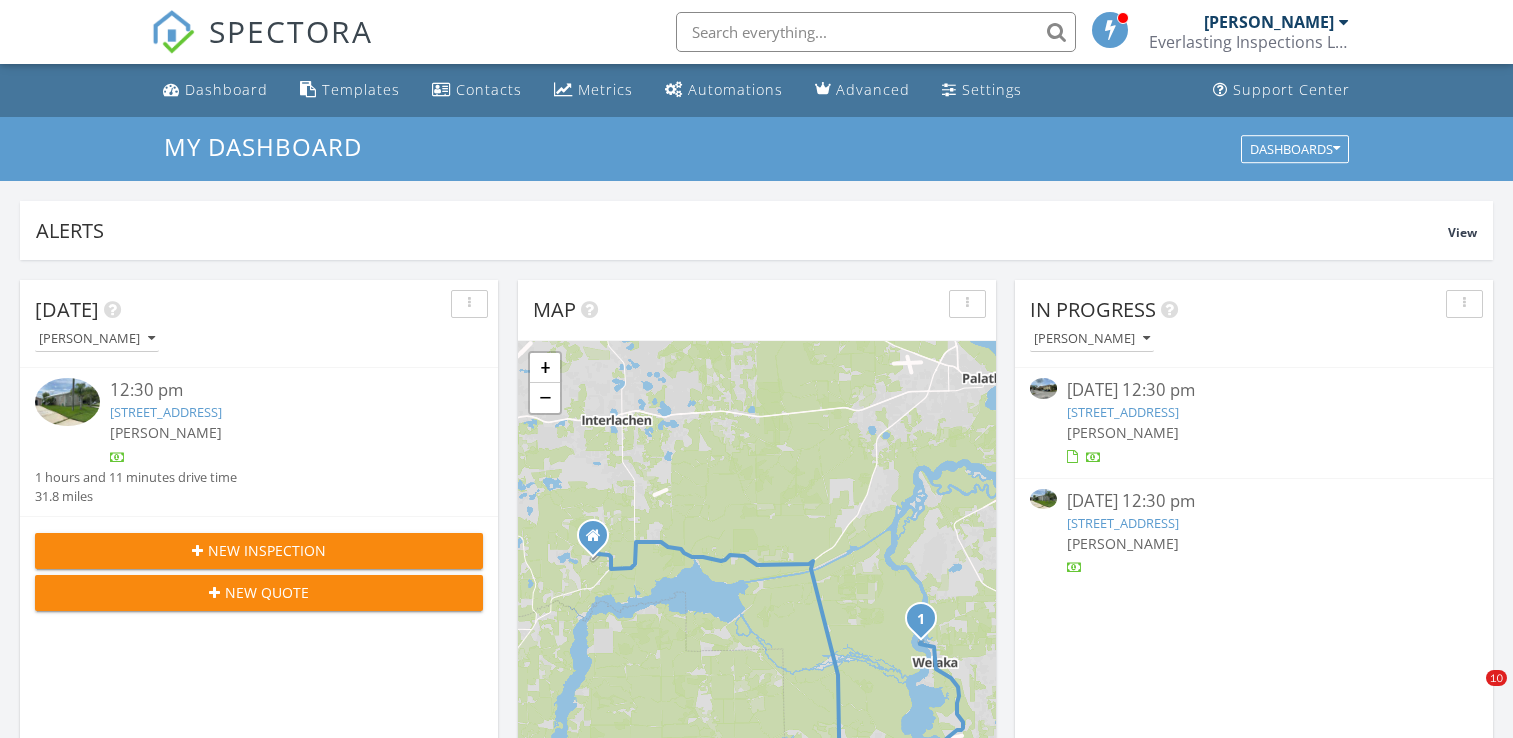 scroll, scrollTop: 0, scrollLeft: 0, axis: both 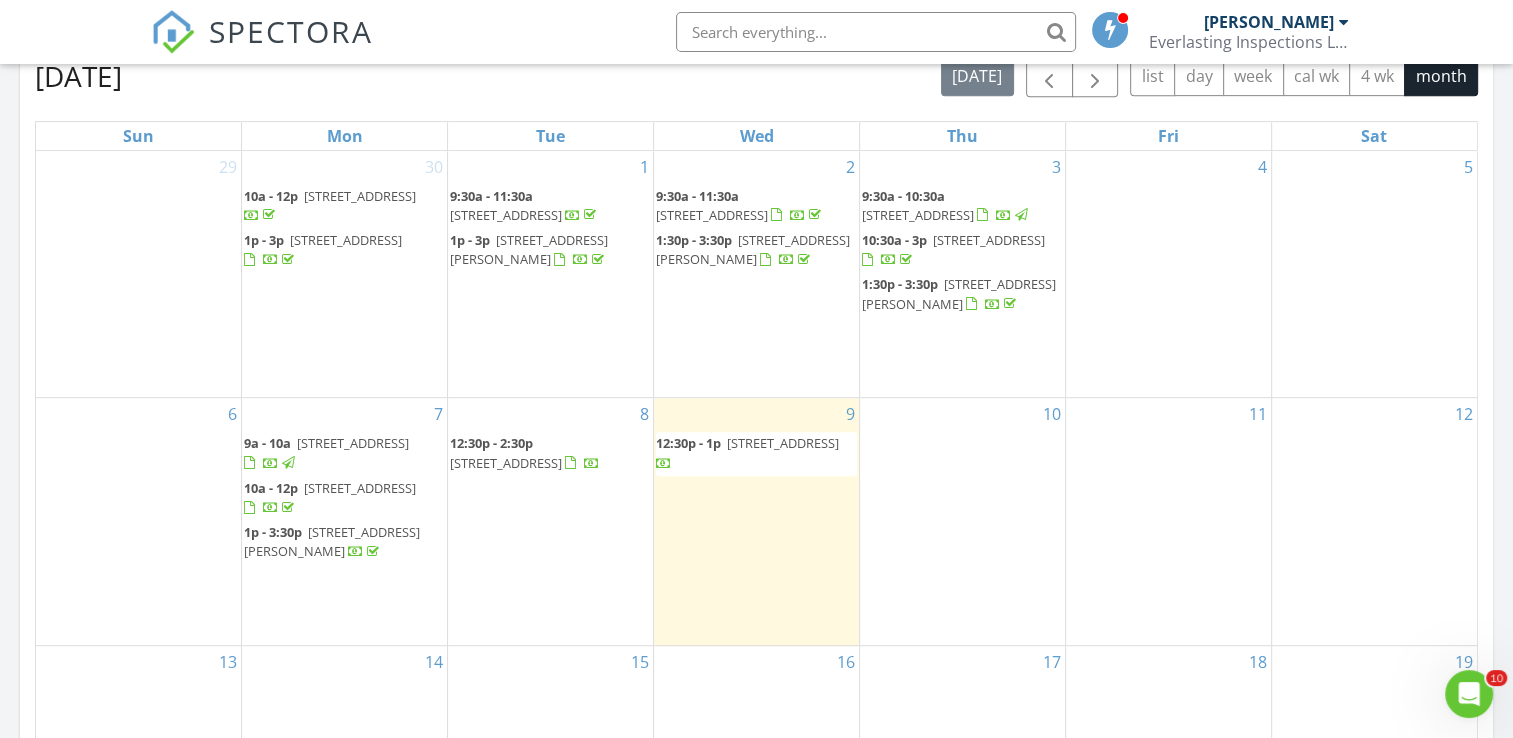 click on "7022 Foxwood Ln, Palatka 32177" at bounding box center [360, 488] 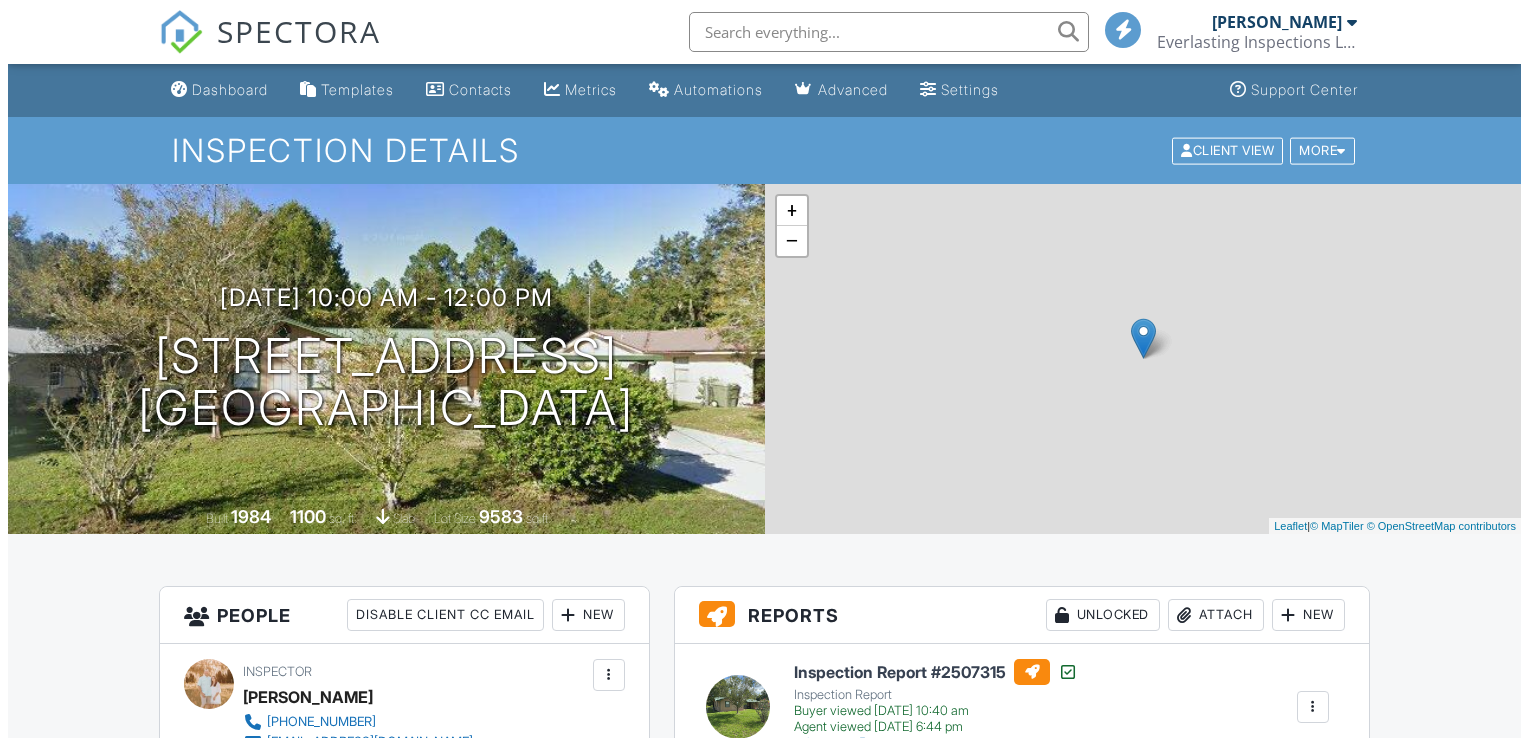 scroll, scrollTop: 100, scrollLeft: 0, axis: vertical 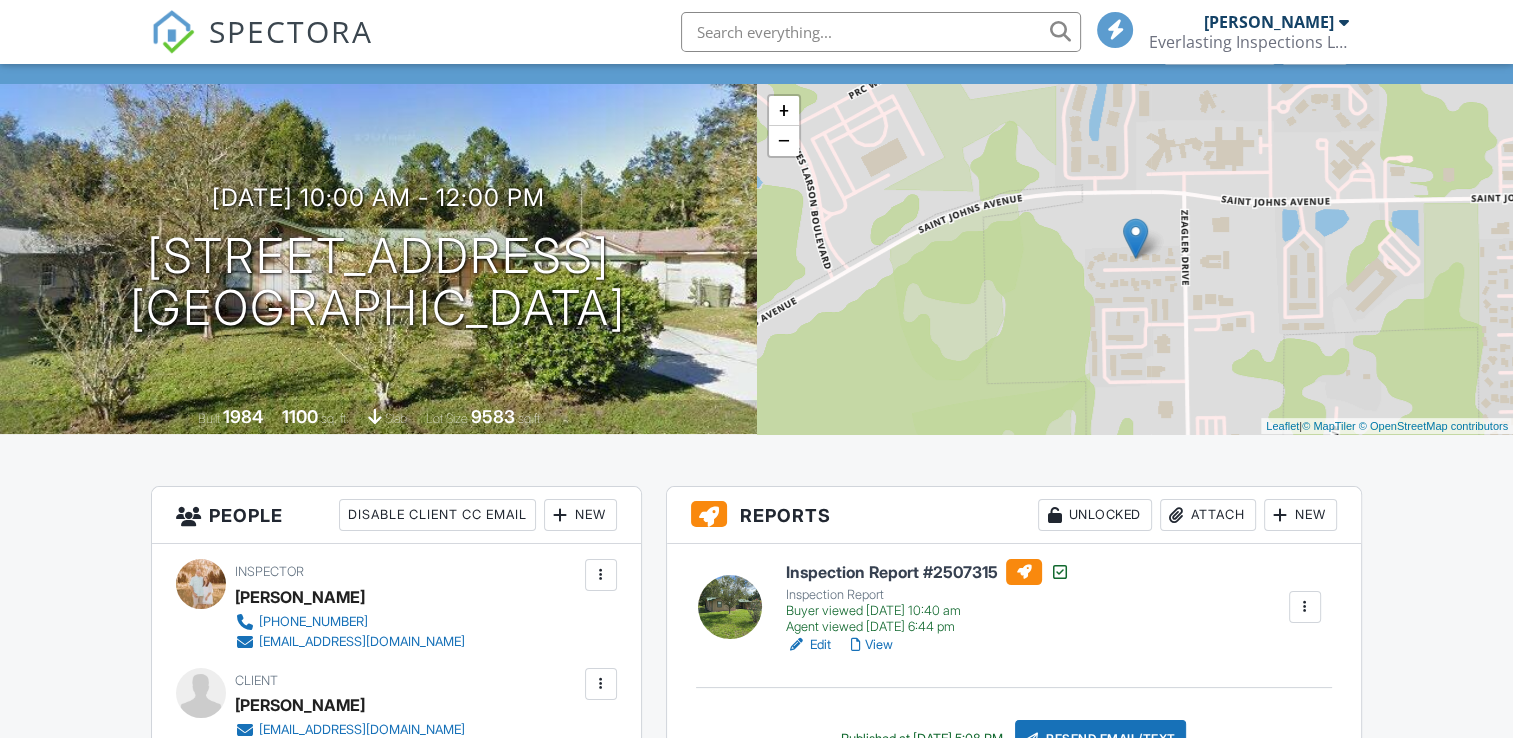 click on "Attach" at bounding box center [1208, 515] 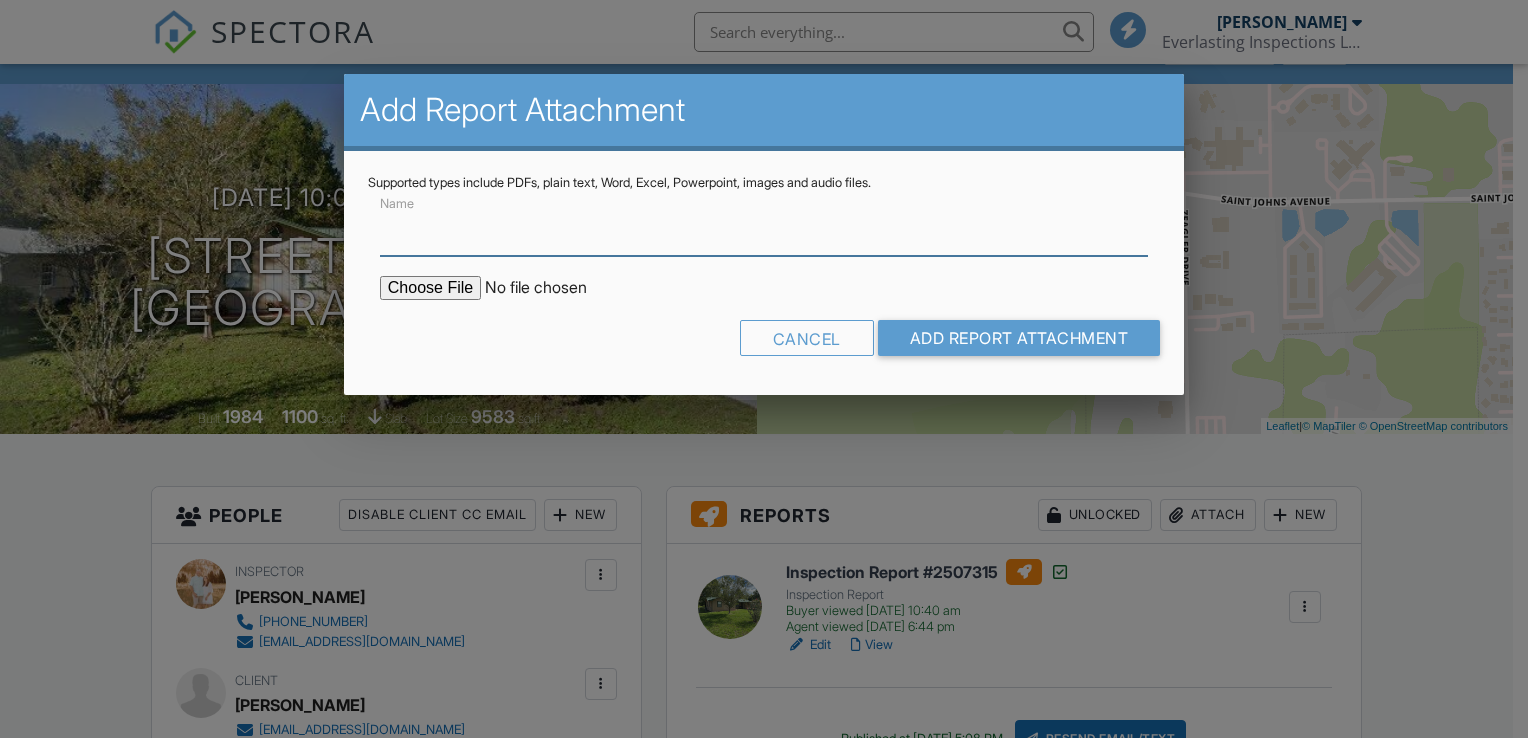 scroll, scrollTop: 0, scrollLeft: 0, axis: both 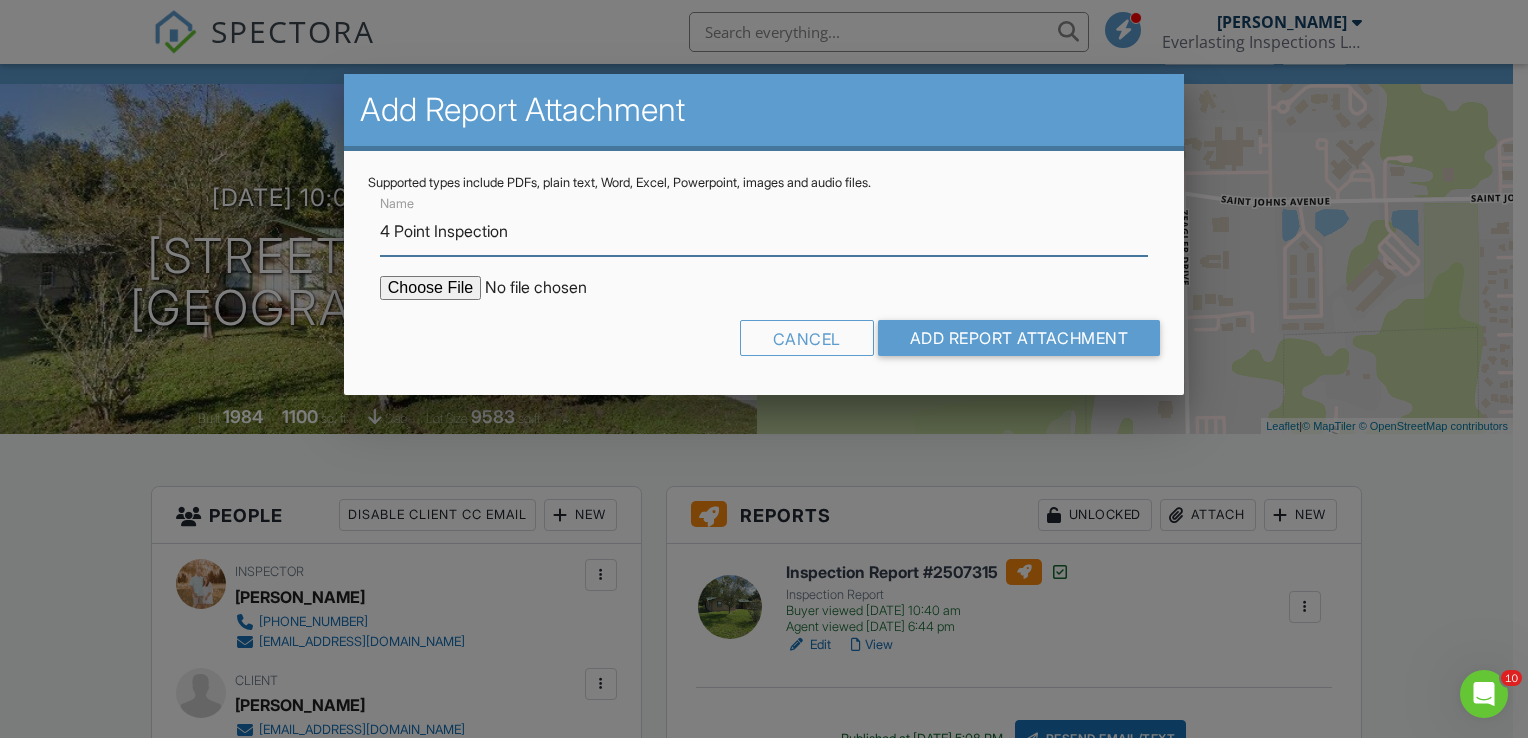 type on "4 Point Inspection" 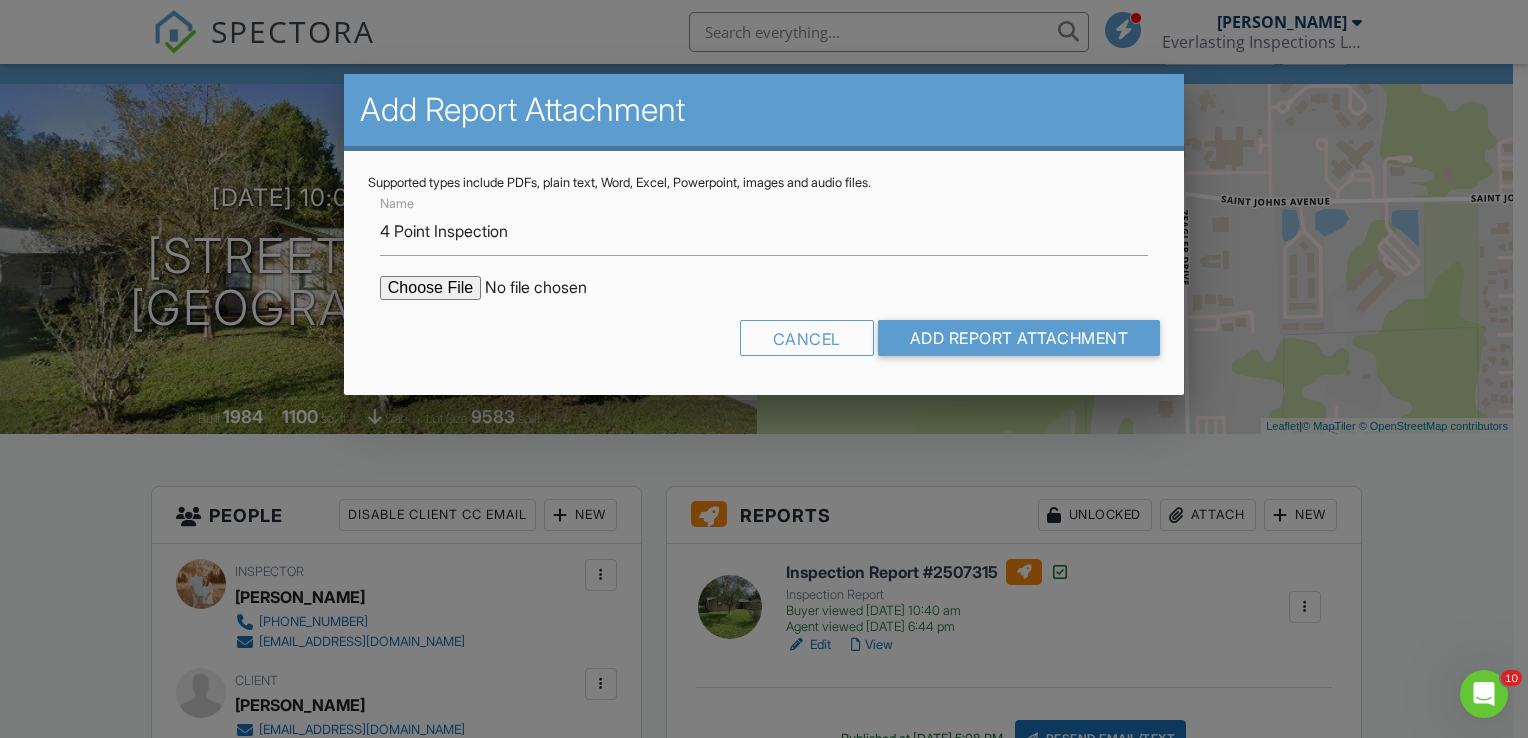 click at bounding box center [550, 288] 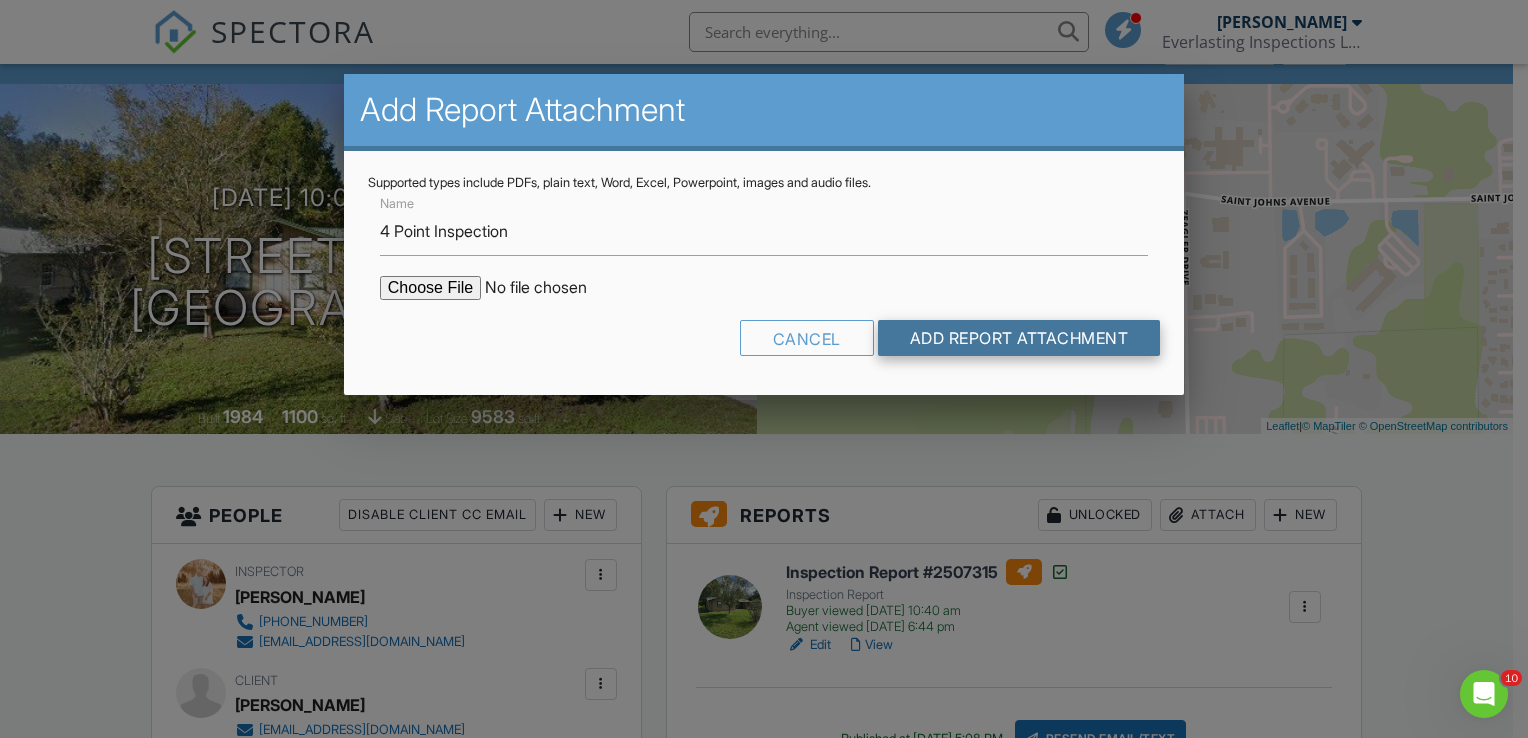 click on "Add Report Attachment" at bounding box center (1019, 338) 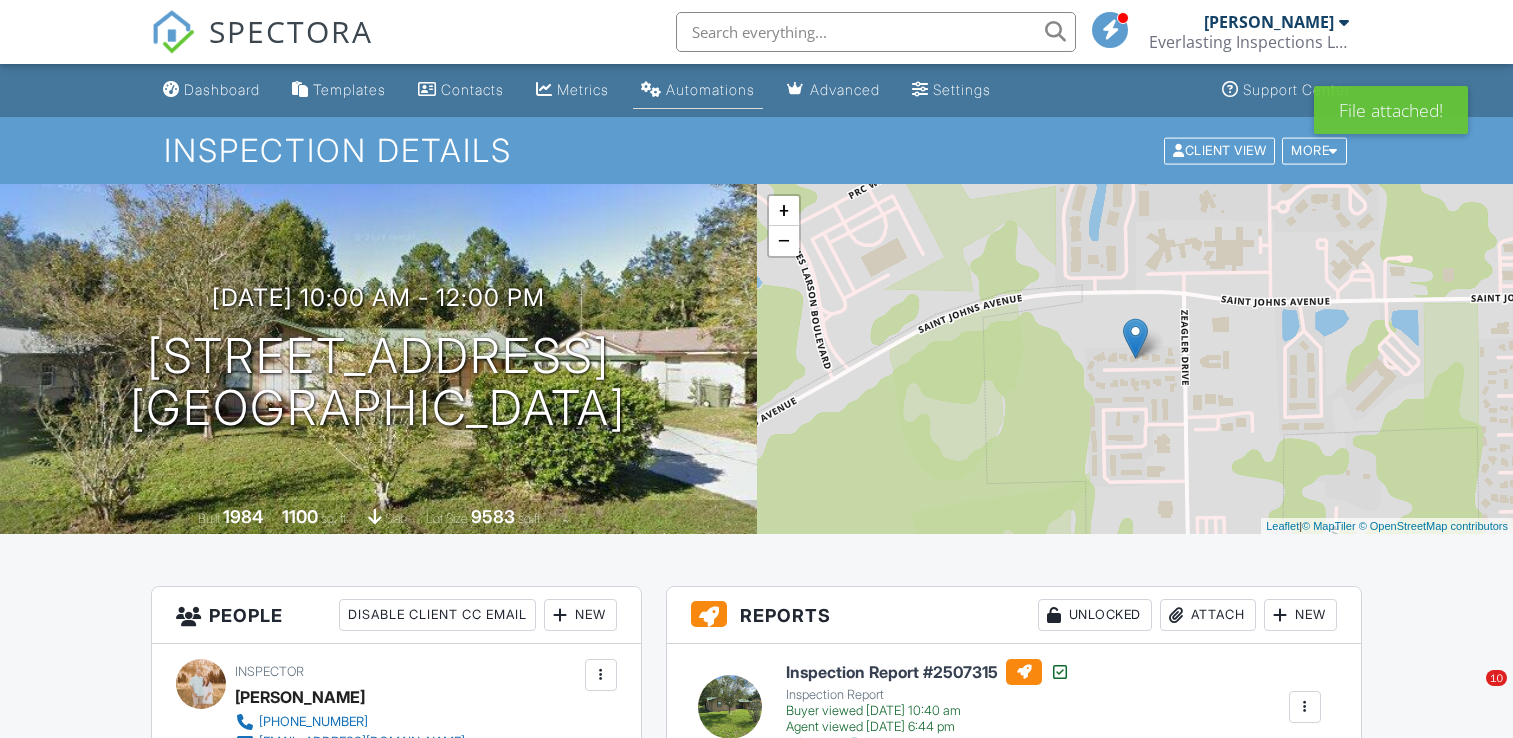 scroll, scrollTop: 0, scrollLeft: 0, axis: both 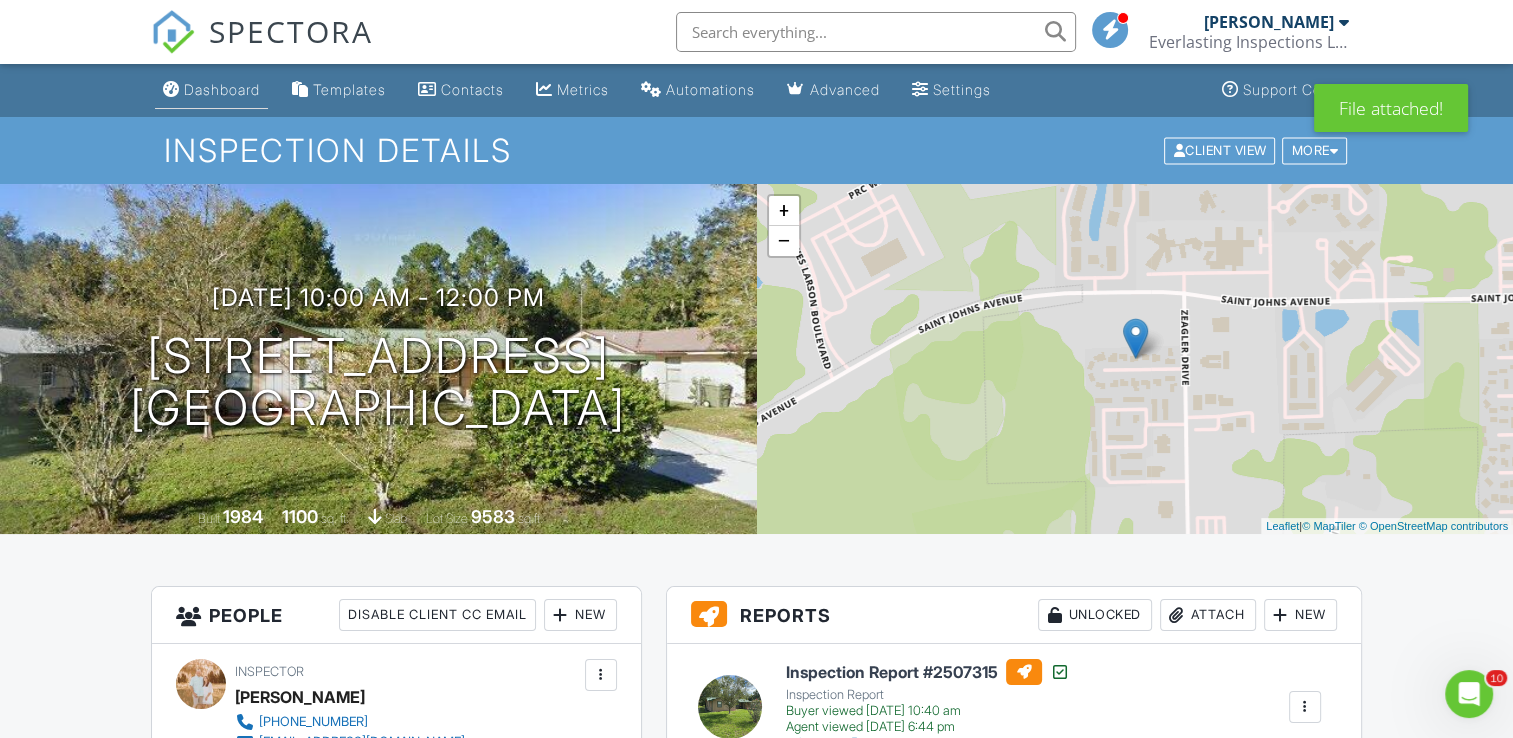 click on "Dashboard" at bounding box center [222, 89] 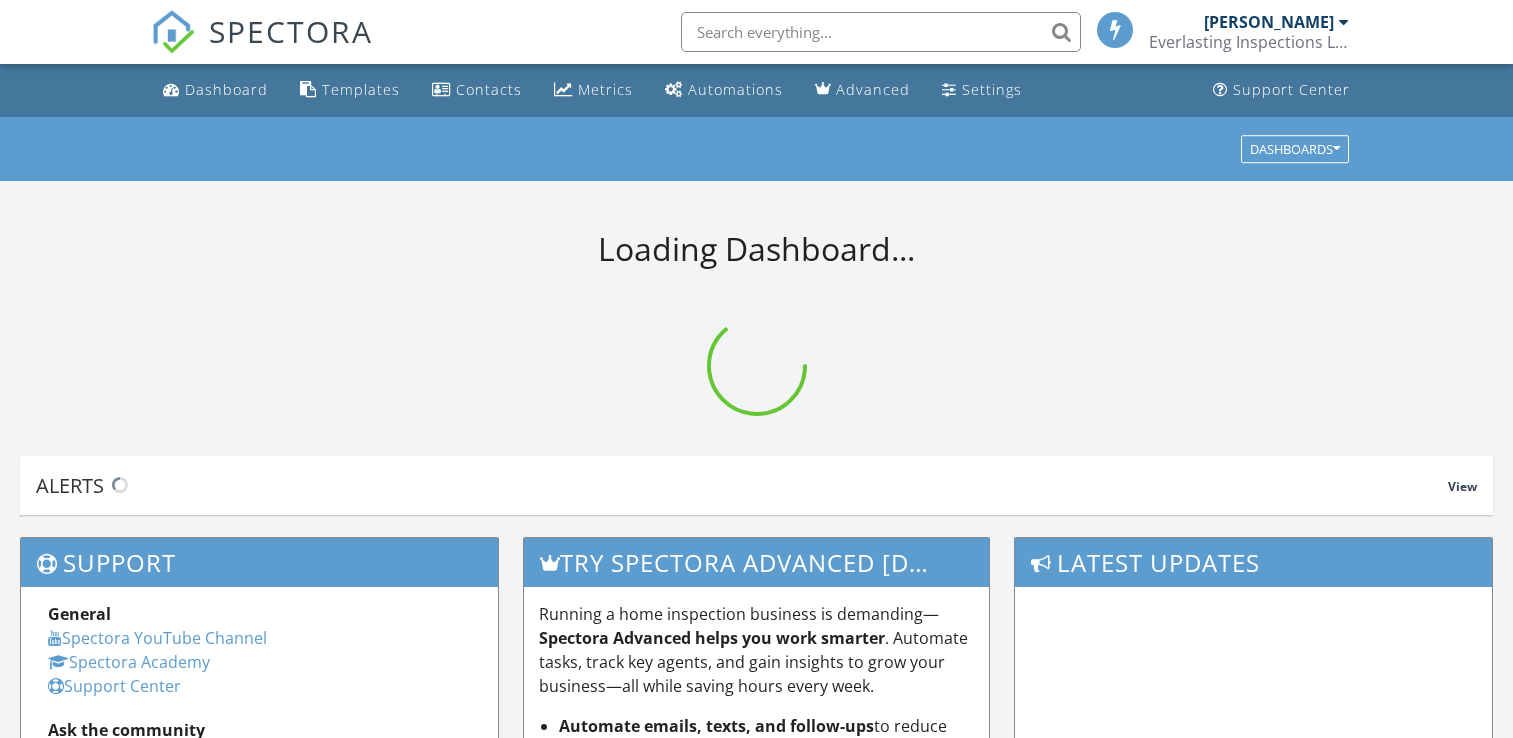 scroll, scrollTop: 0, scrollLeft: 0, axis: both 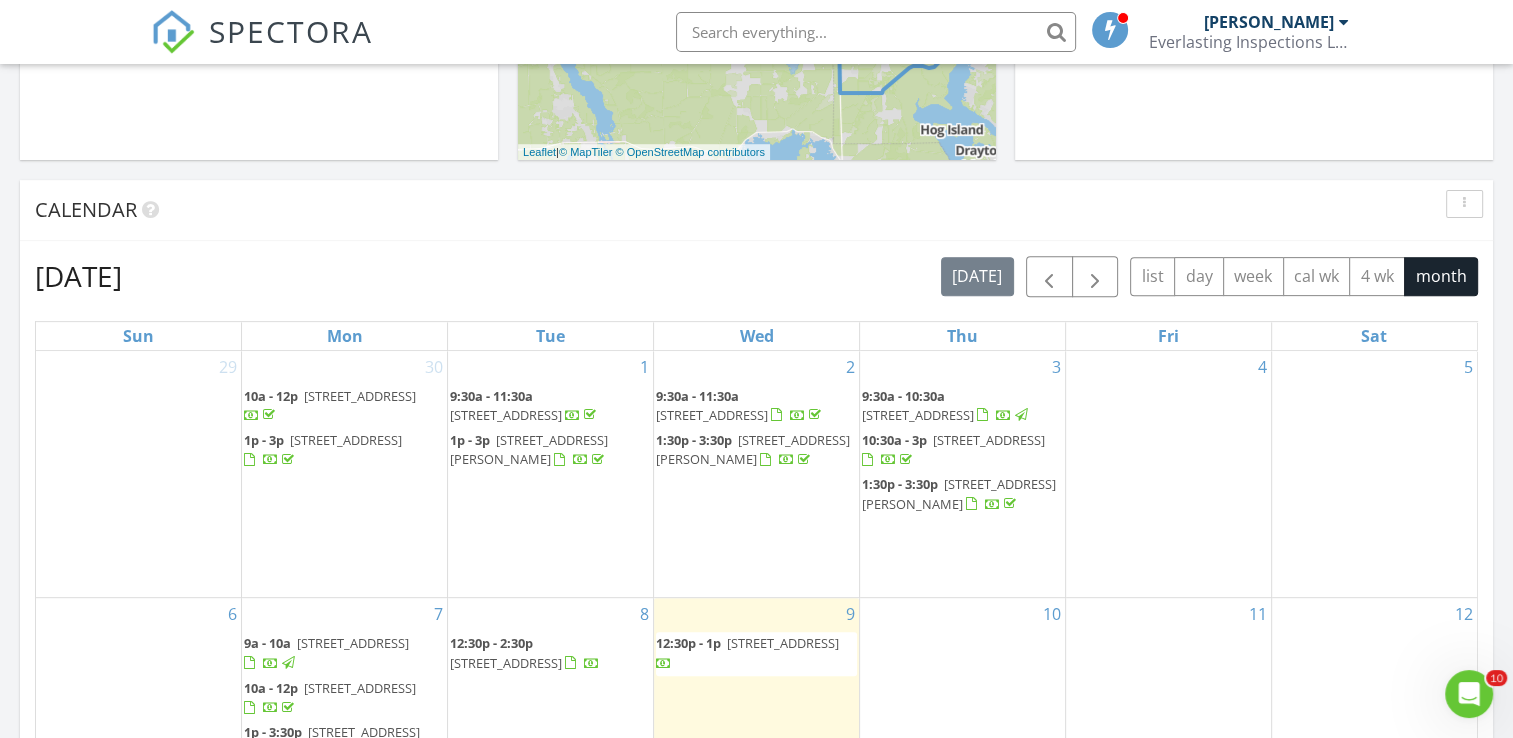 click on "7022 Foxwood Ln, Palatka 32177" at bounding box center [360, 688] 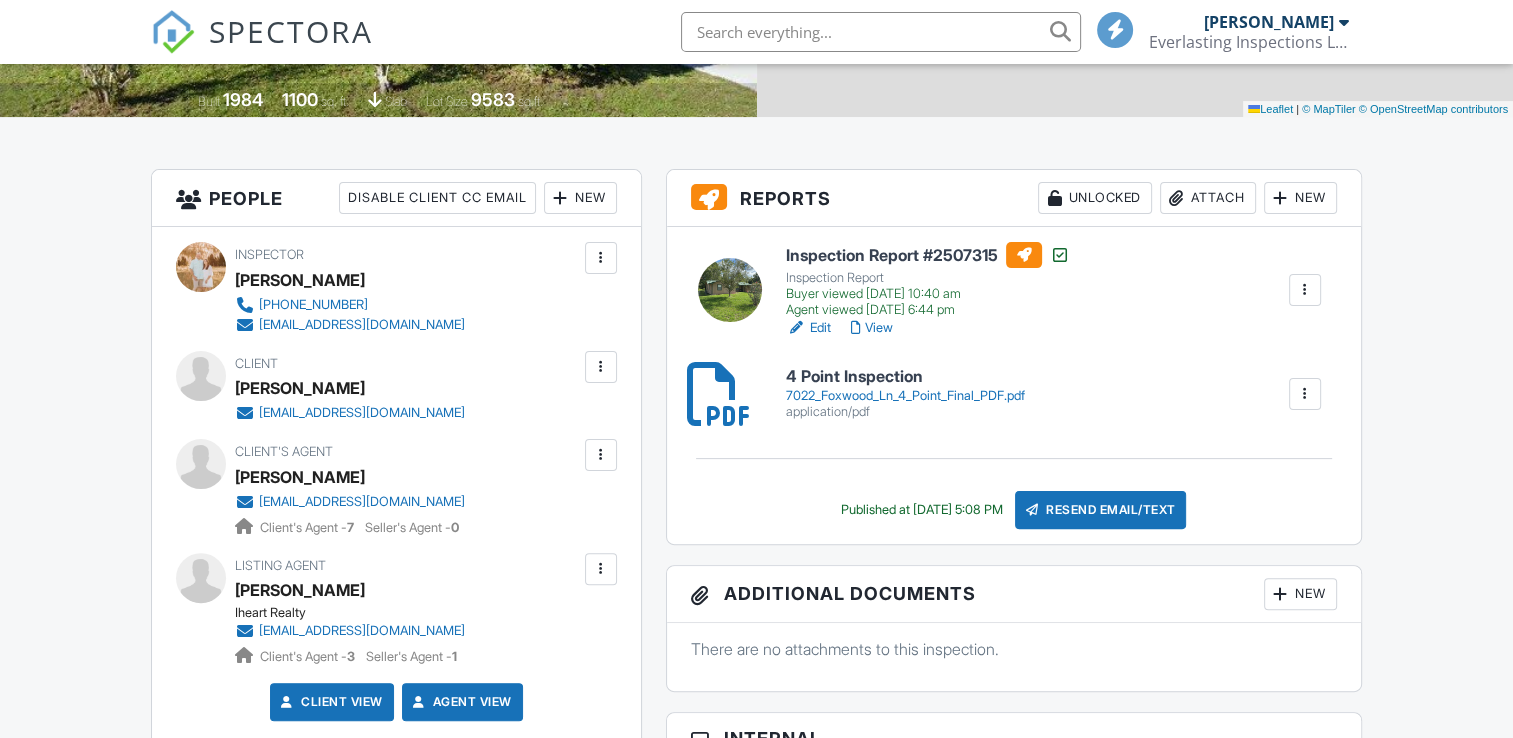 scroll, scrollTop: 501, scrollLeft: 0, axis: vertical 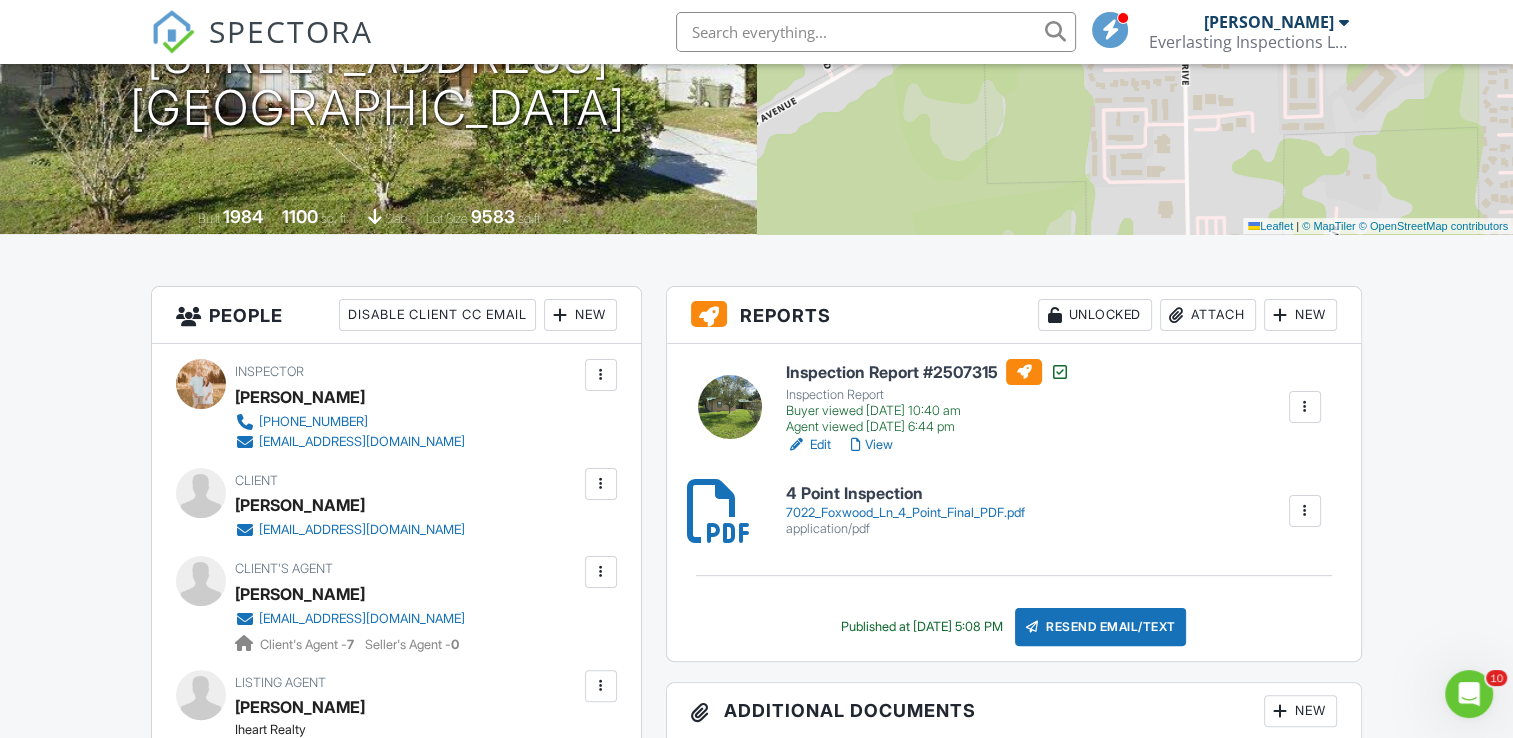 click on "Resend Email/Text" at bounding box center (1101, 627) 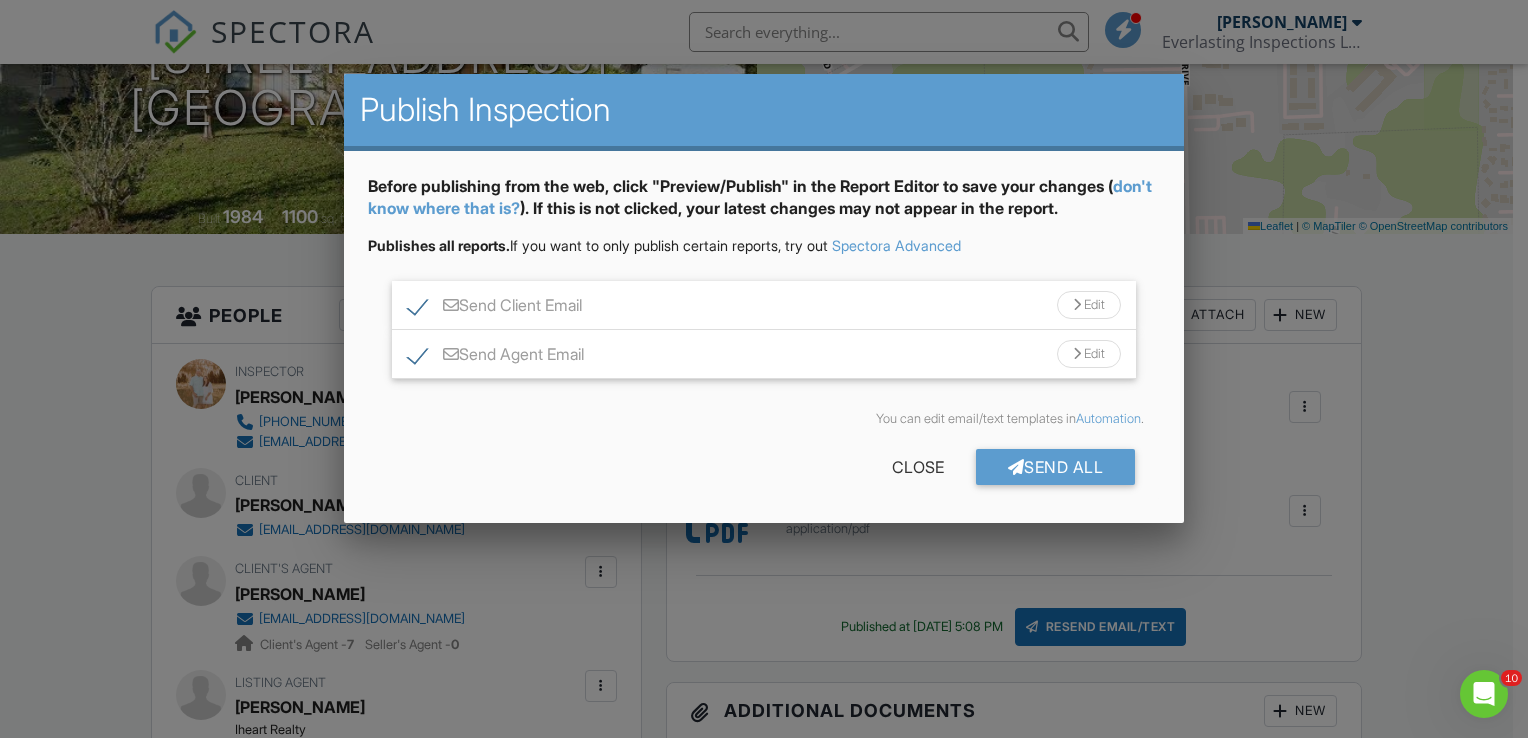 click on "Send Client Email" at bounding box center (495, 308) 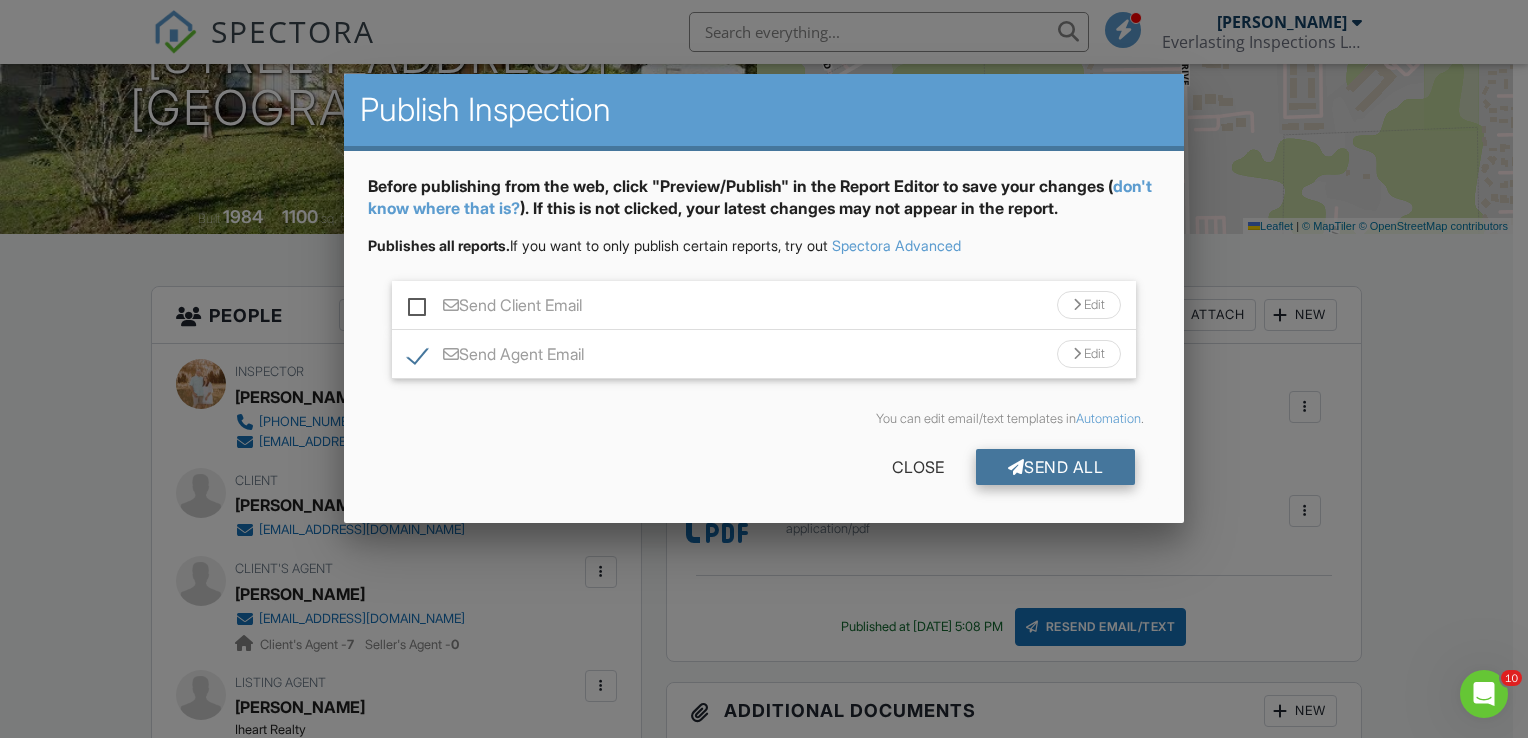 click on "Send All" at bounding box center [1056, 467] 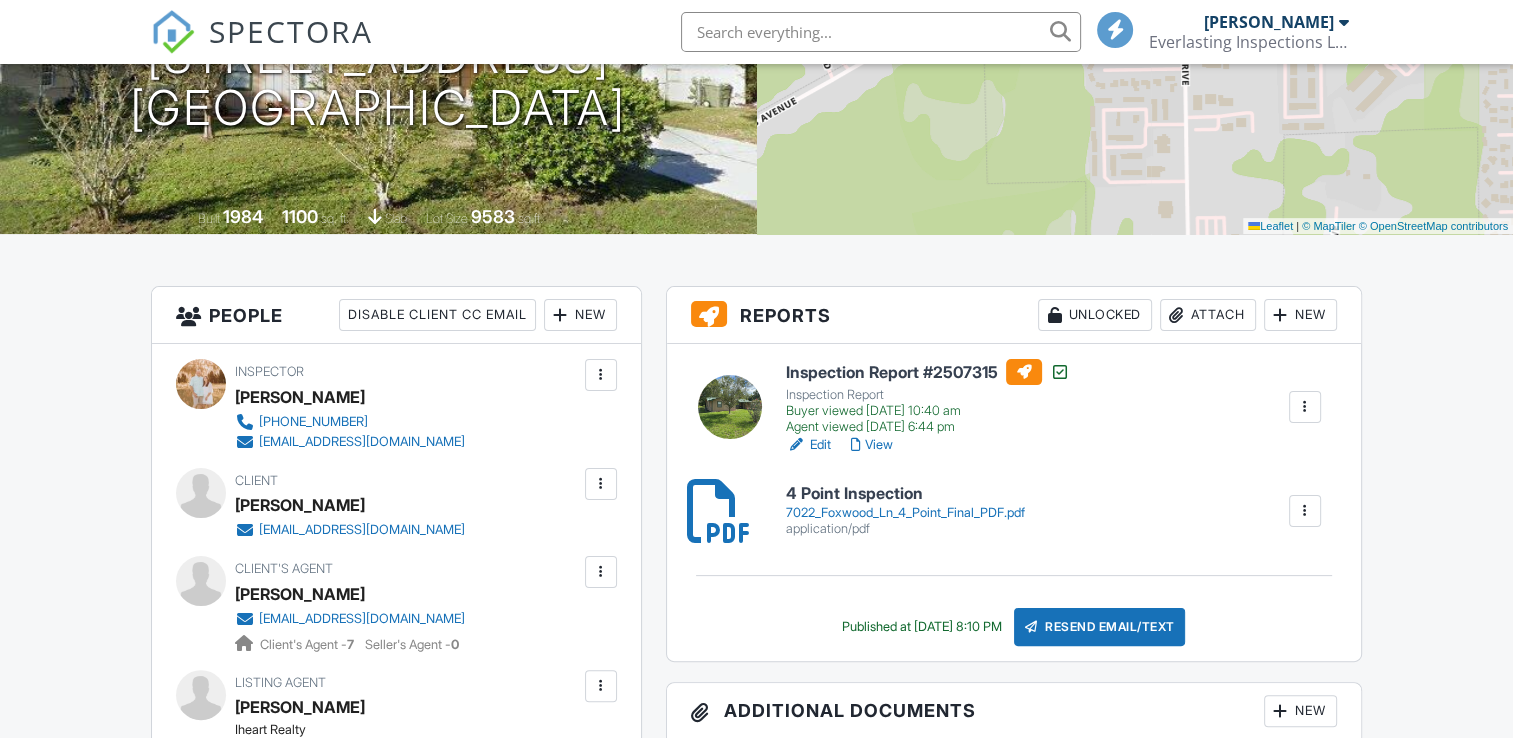 scroll, scrollTop: 300, scrollLeft: 0, axis: vertical 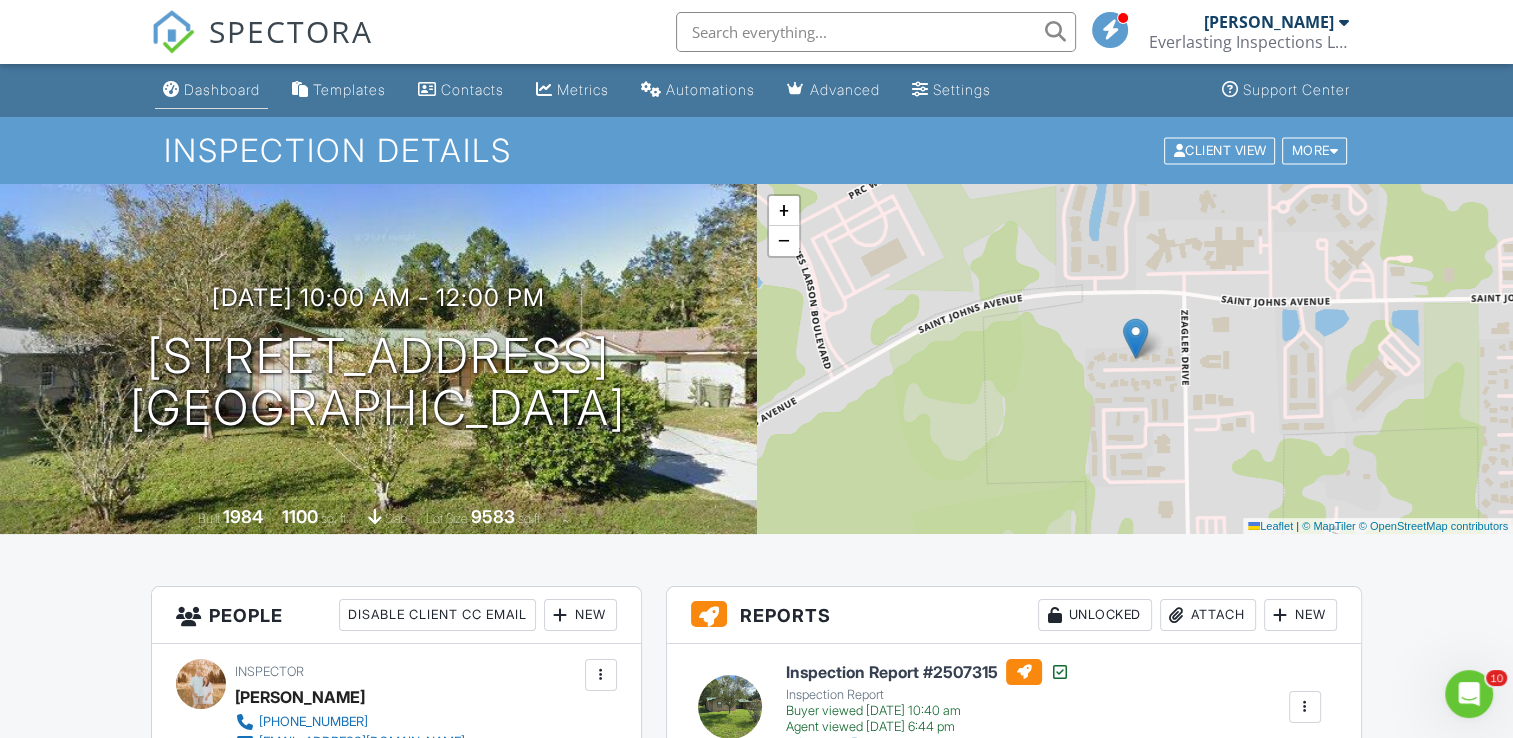click on "Dashboard" at bounding box center (222, 89) 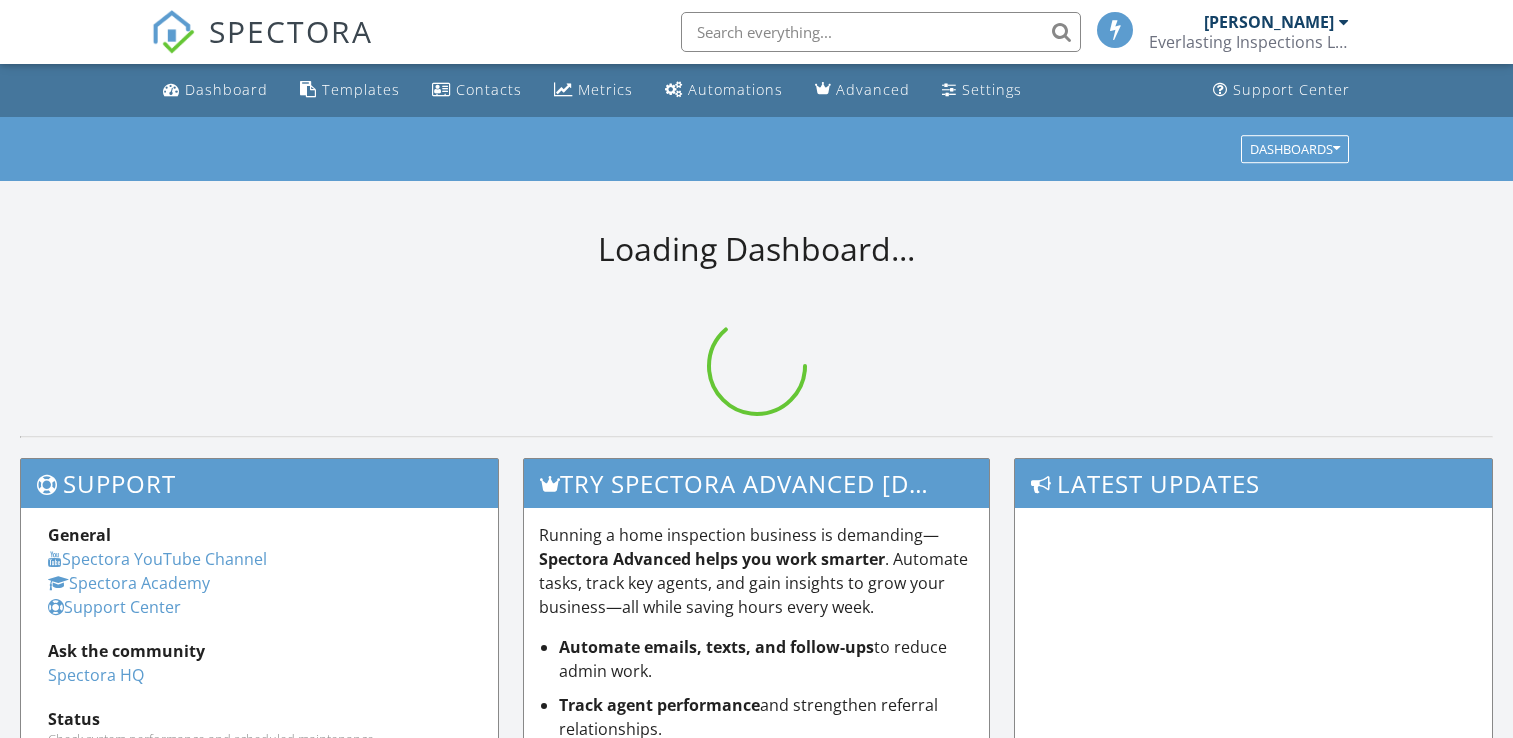 scroll, scrollTop: 0, scrollLeft: 0, axis: both 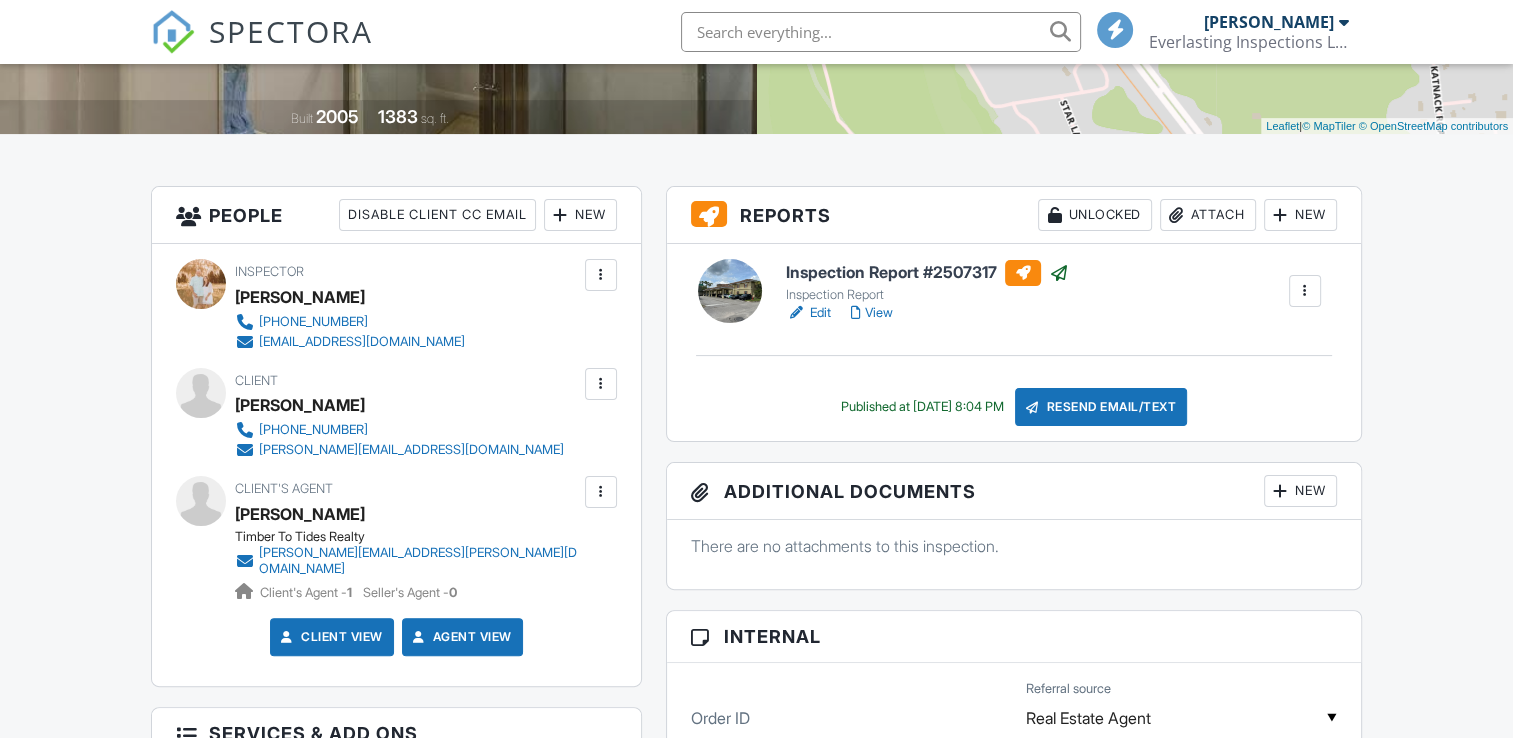 click on "Attach" at bounding box center [1208, 215] 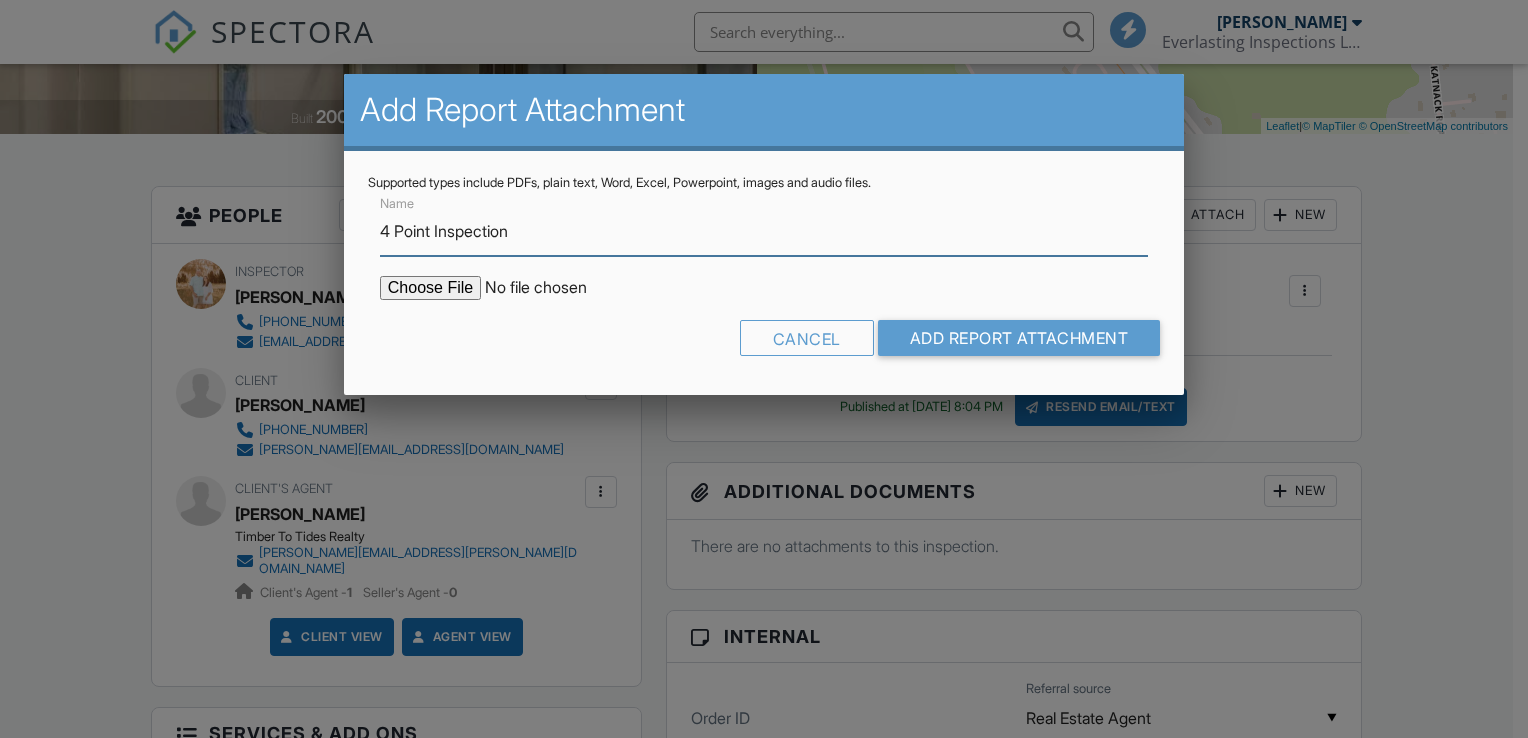 type on "4 Point Inspection" 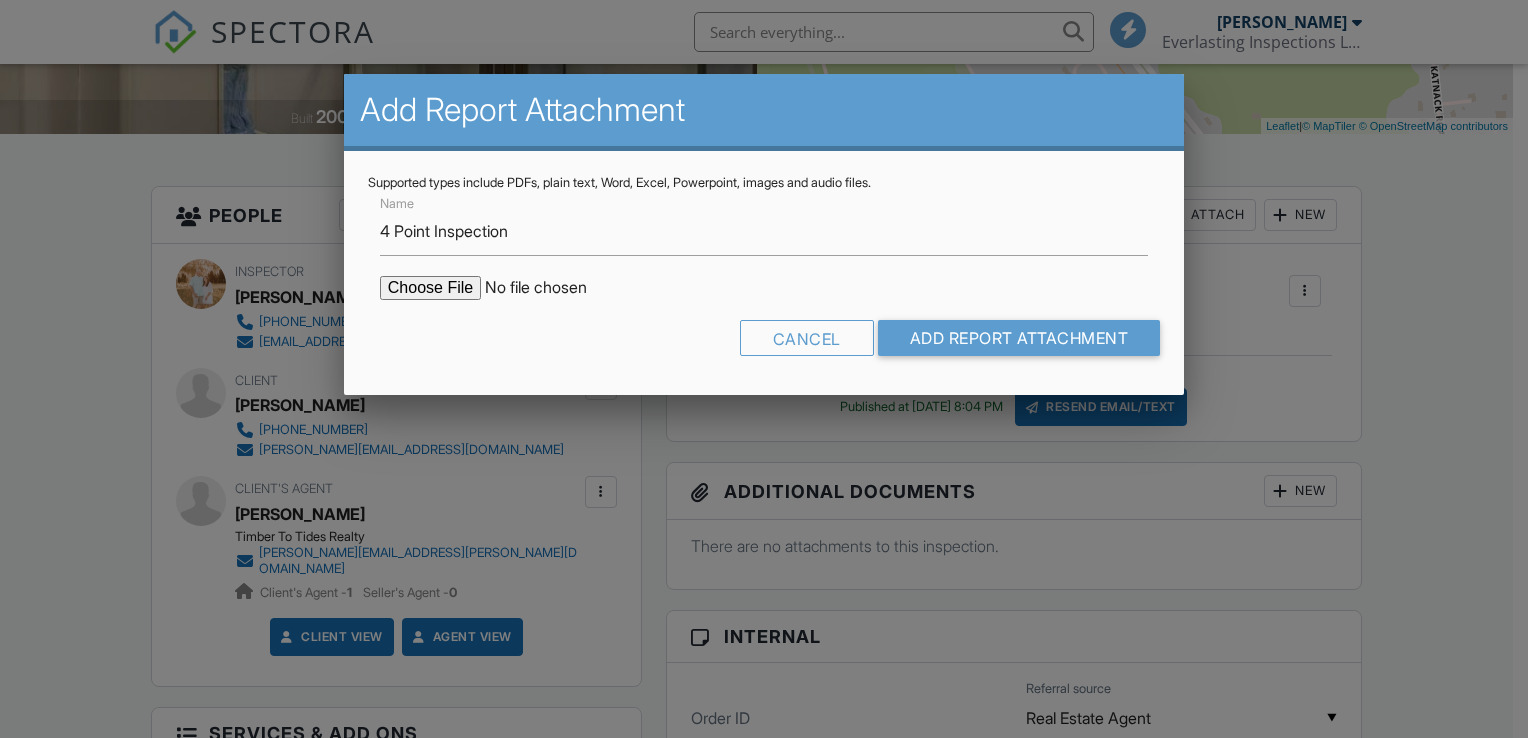 click at bounding box center (550, 288) 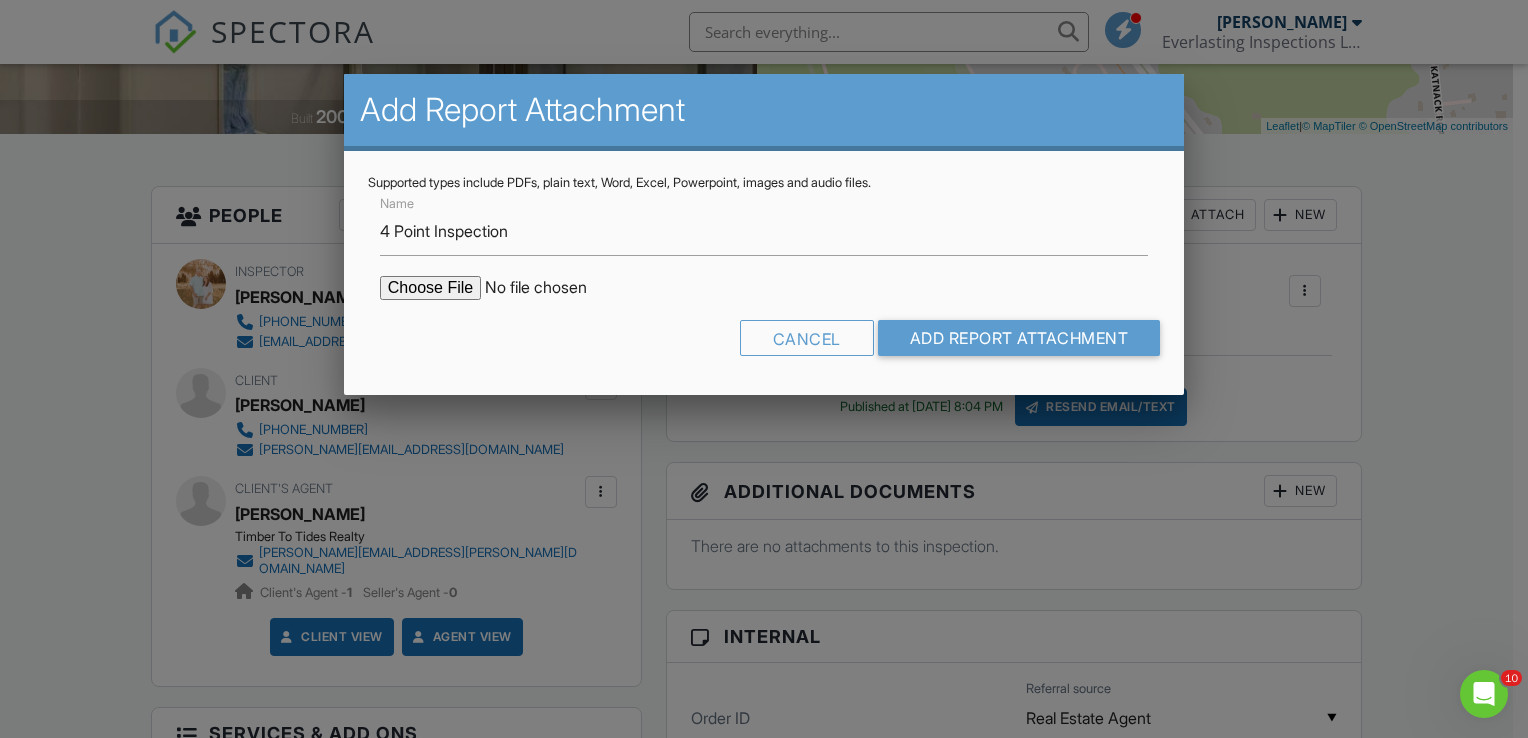 scroll, scrollTop: 0, scrollLeft: 0, axis: both 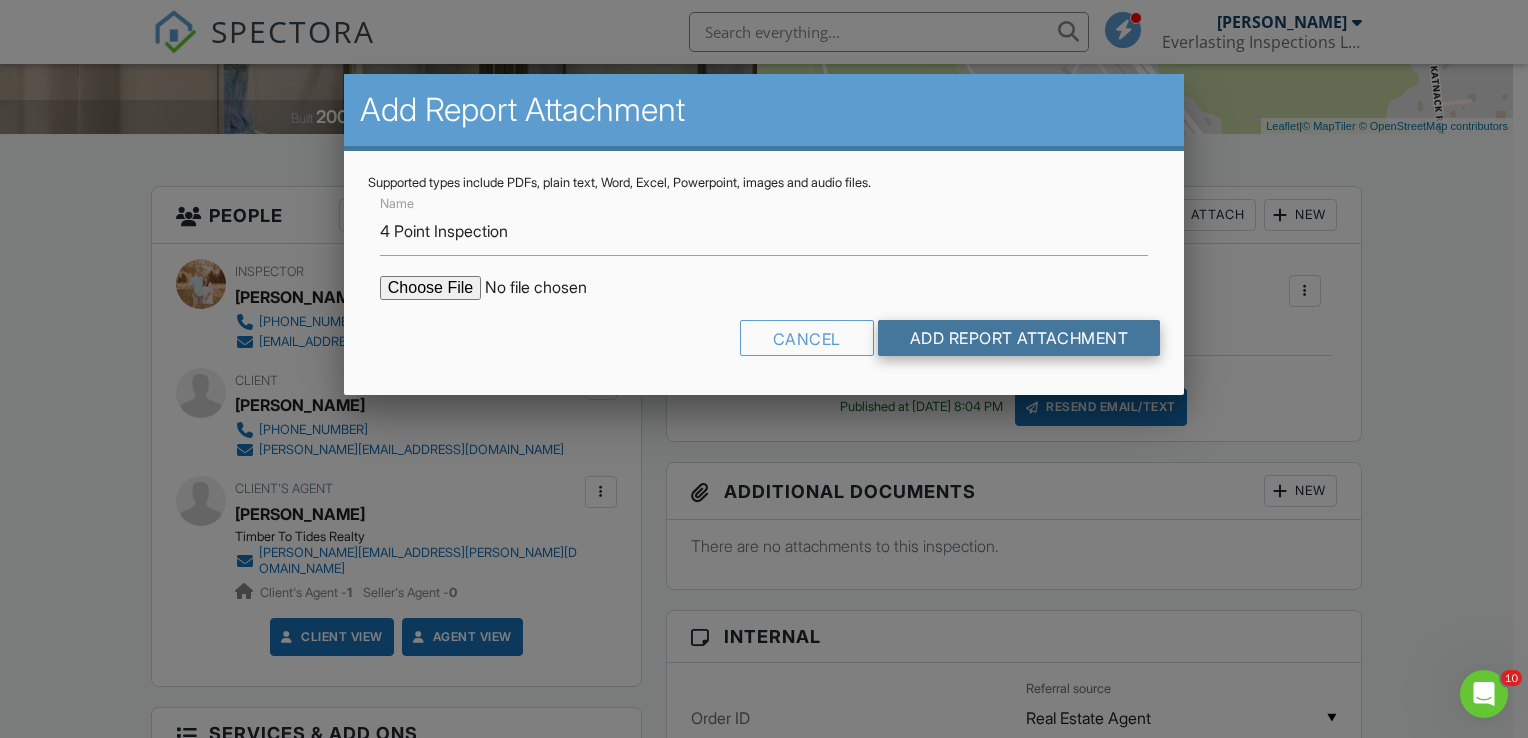 click on "Add Report Attachment" at bounding box center [1019, 338] 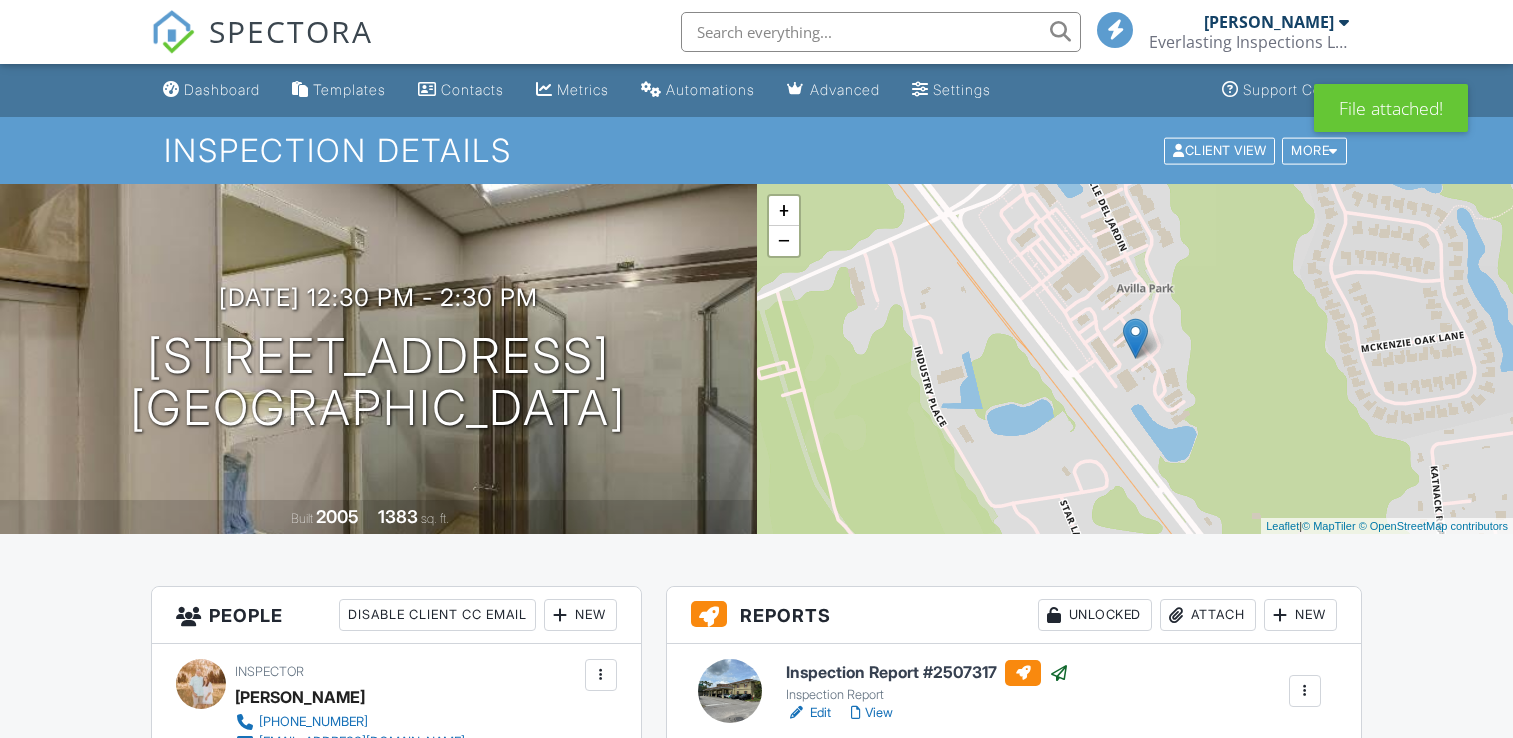 scroll, scrollTop: 0, scrollLeft: 0, axis: both 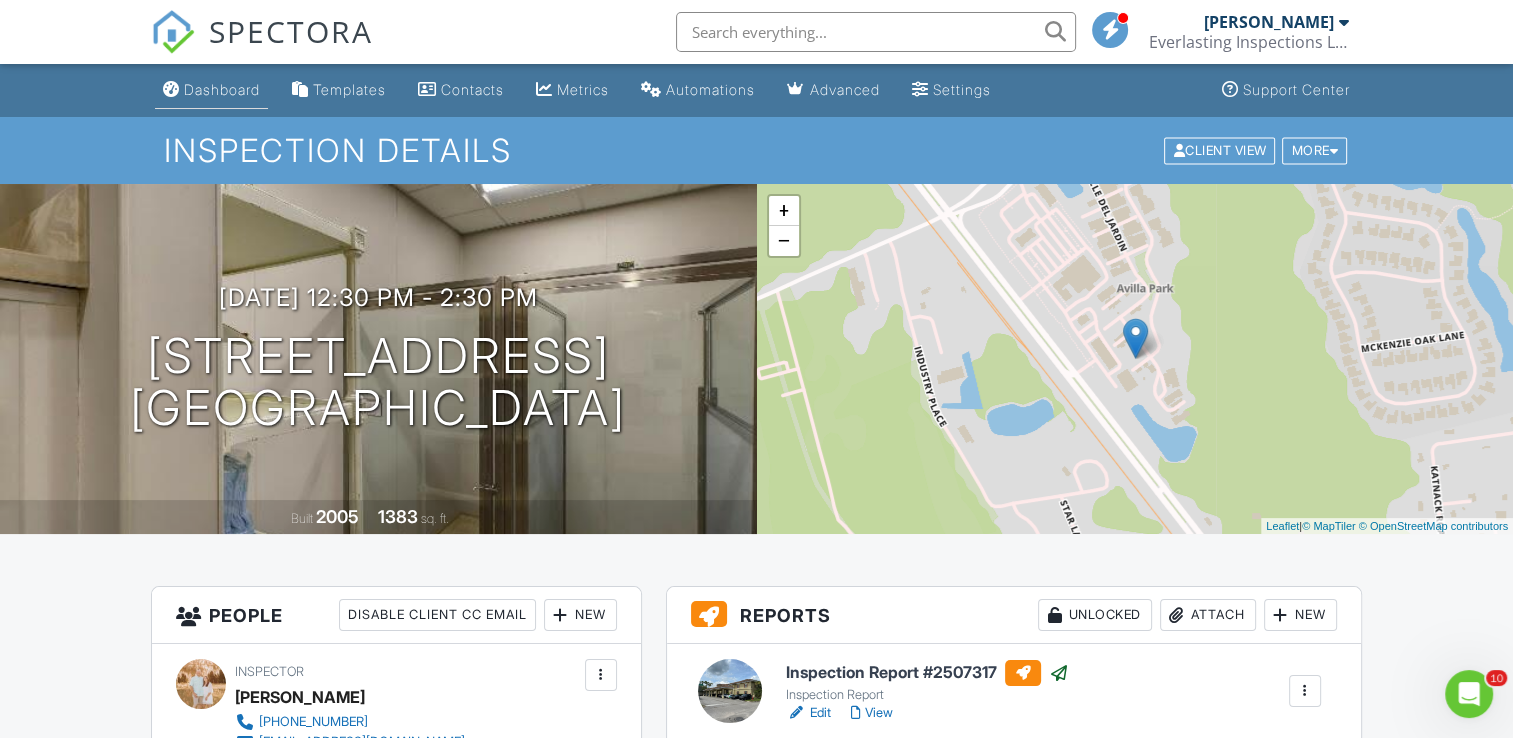 click on "Dashboard" at bounding box center (222, 89) 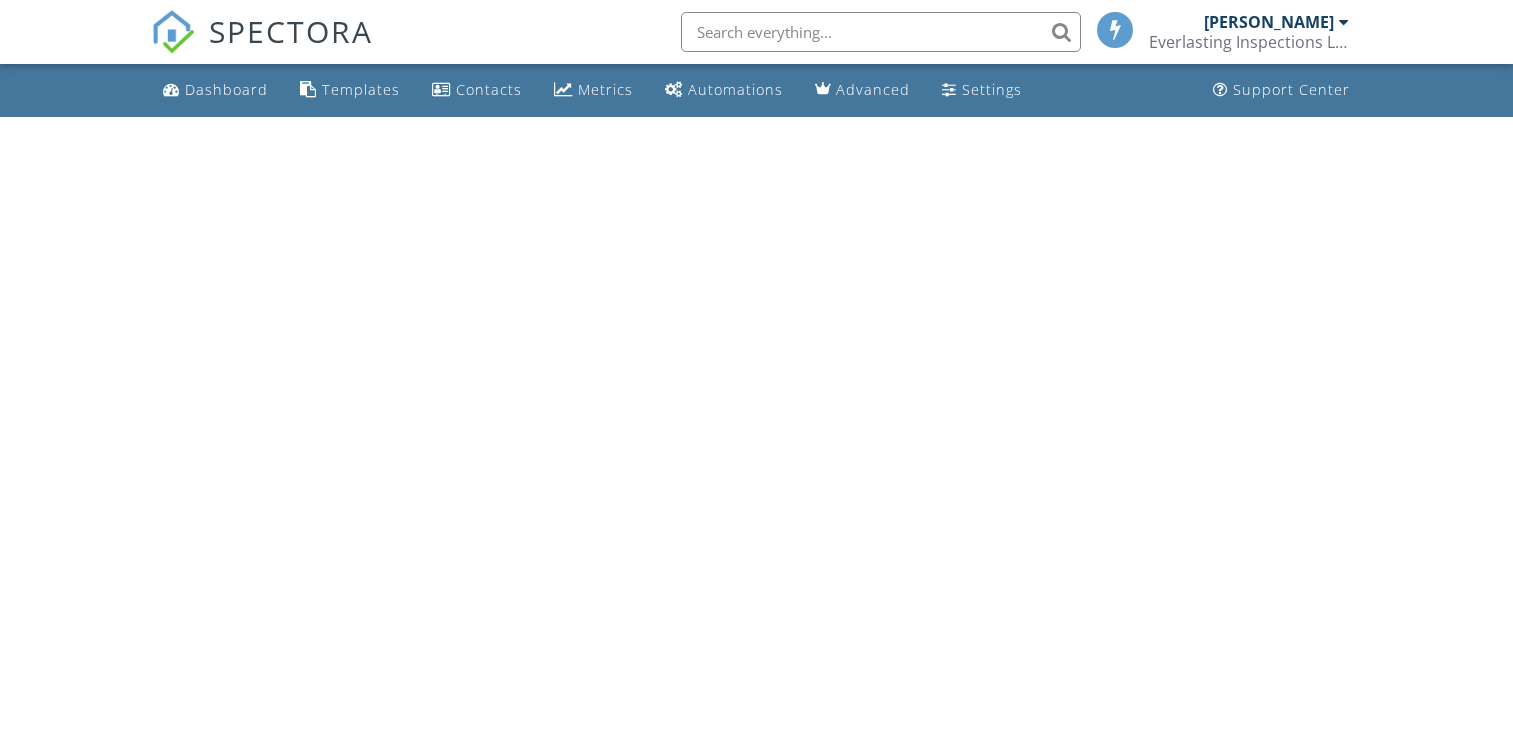 scroll, scrollTop: 0, scrollLeft: 0, axis: both 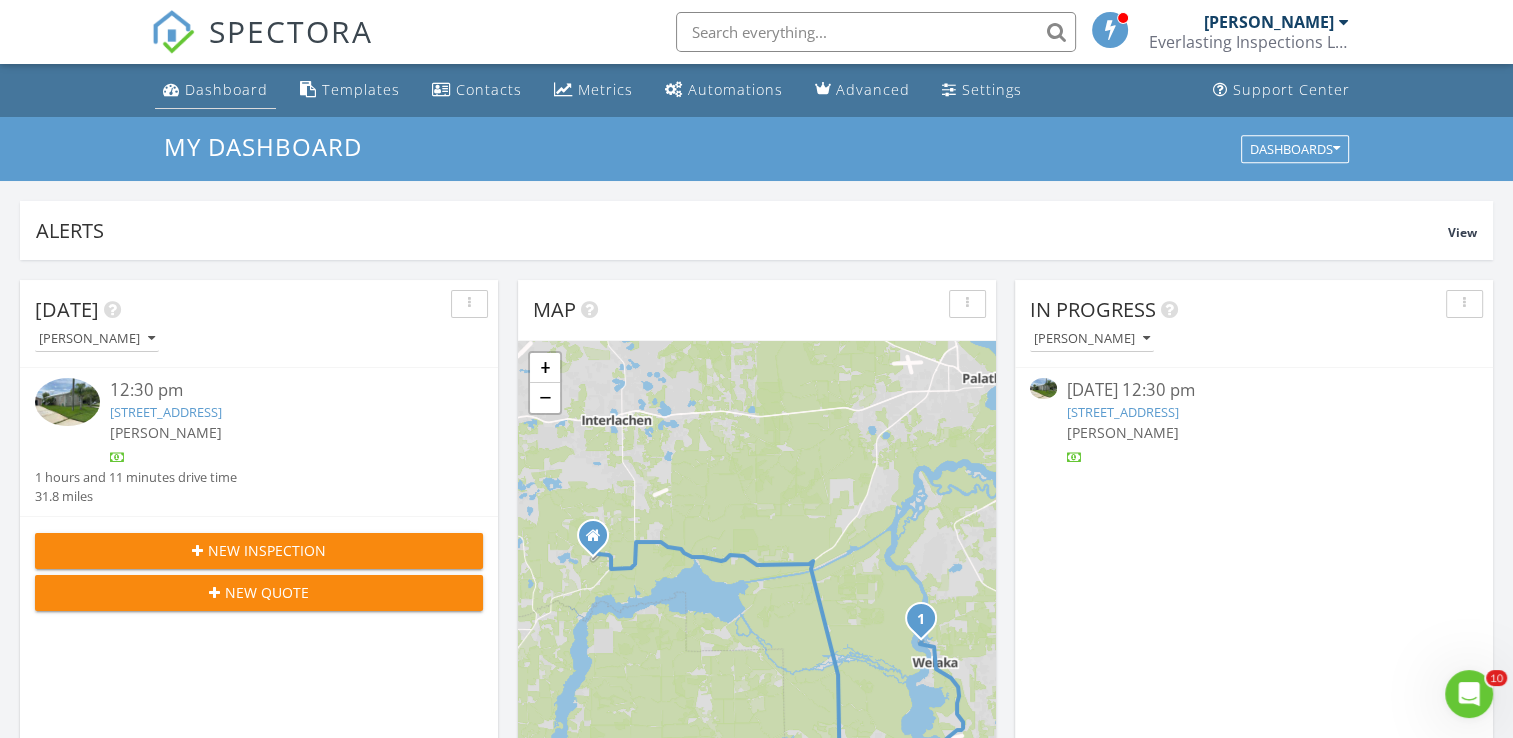 click on "Dashboard" at bounding box center (215, 90) 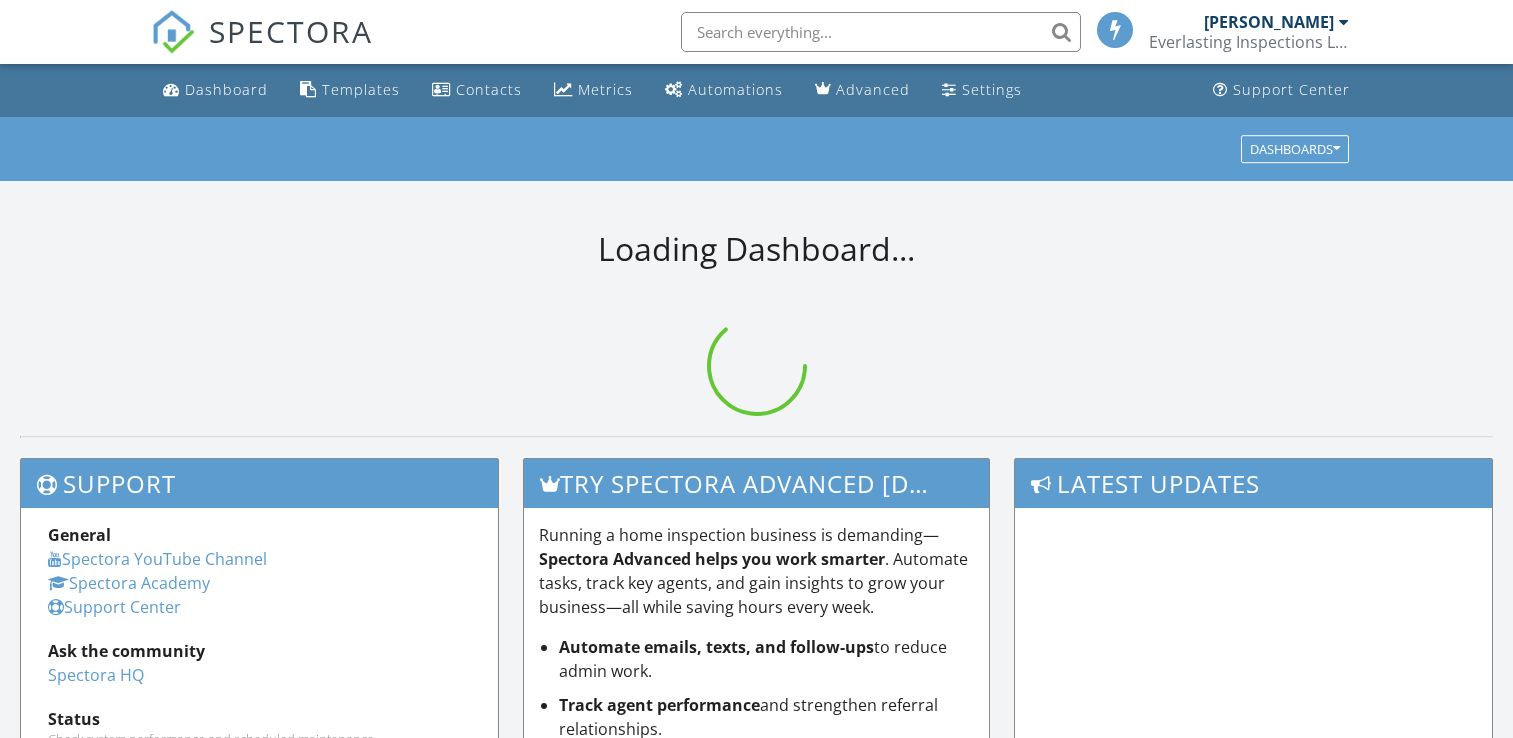 scroll, scrollTop: 0, scrollLeft: 0, axis: both 